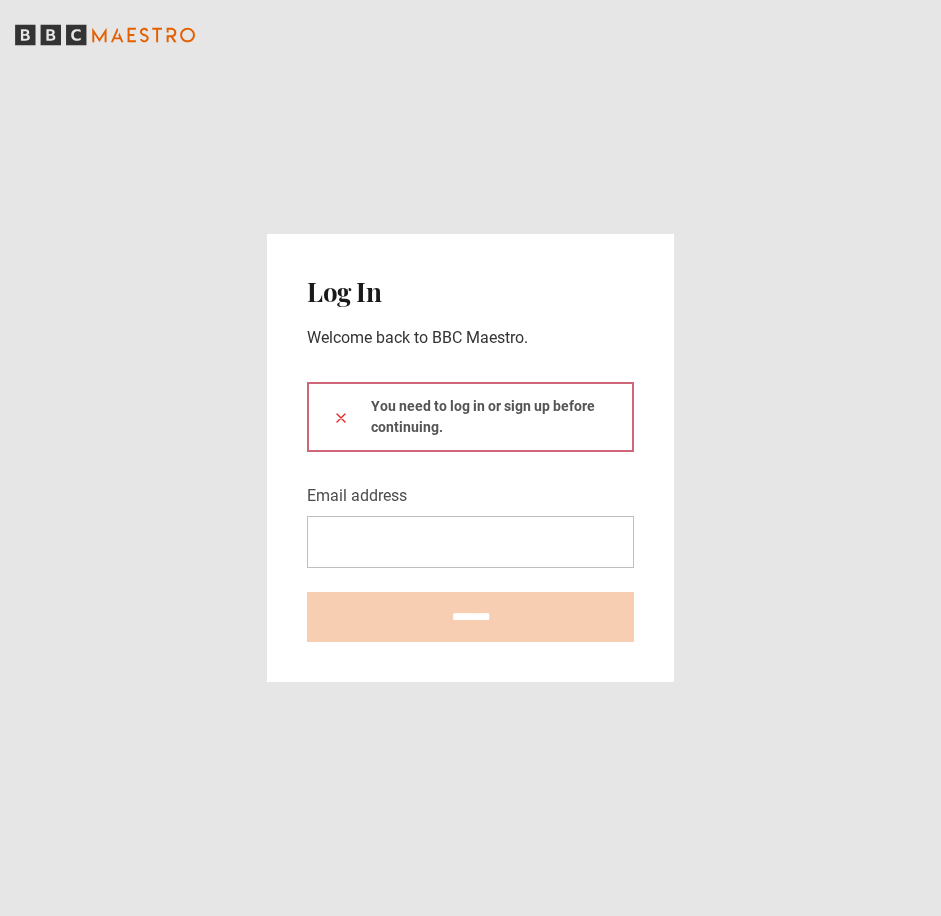 scroll, scrollTop: 0, scrollLeft: 0, axis: both 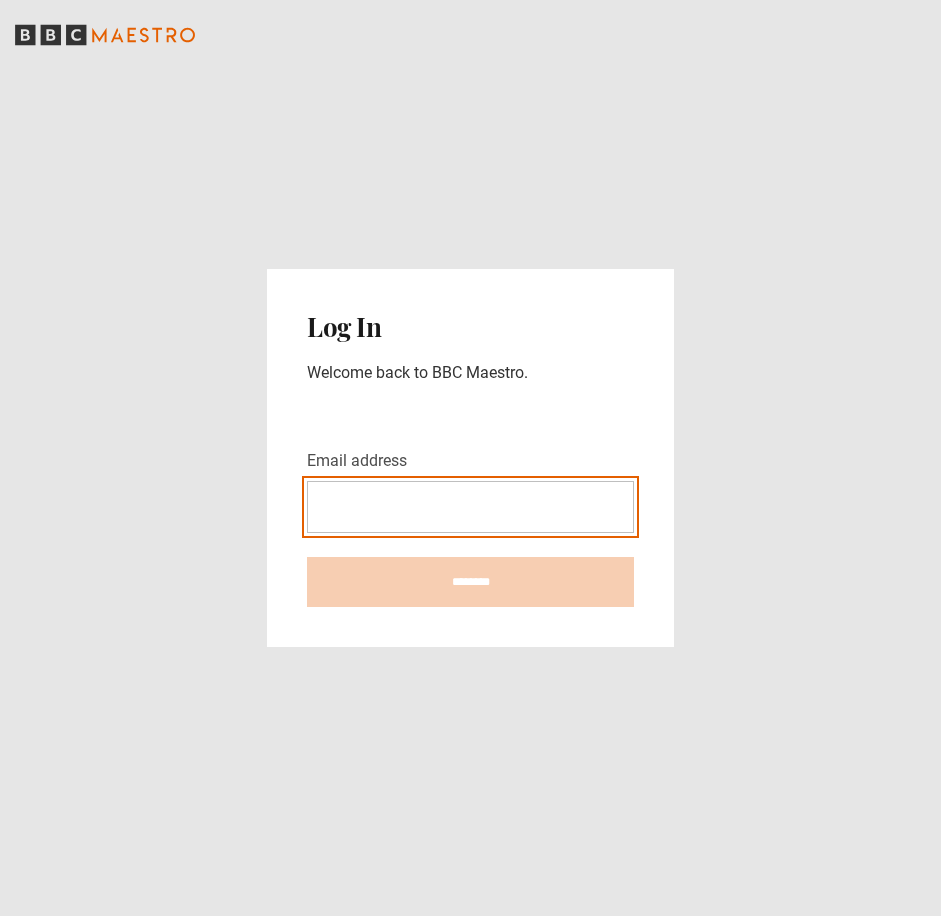 click on "Email address" at bounding box center (470, 507) 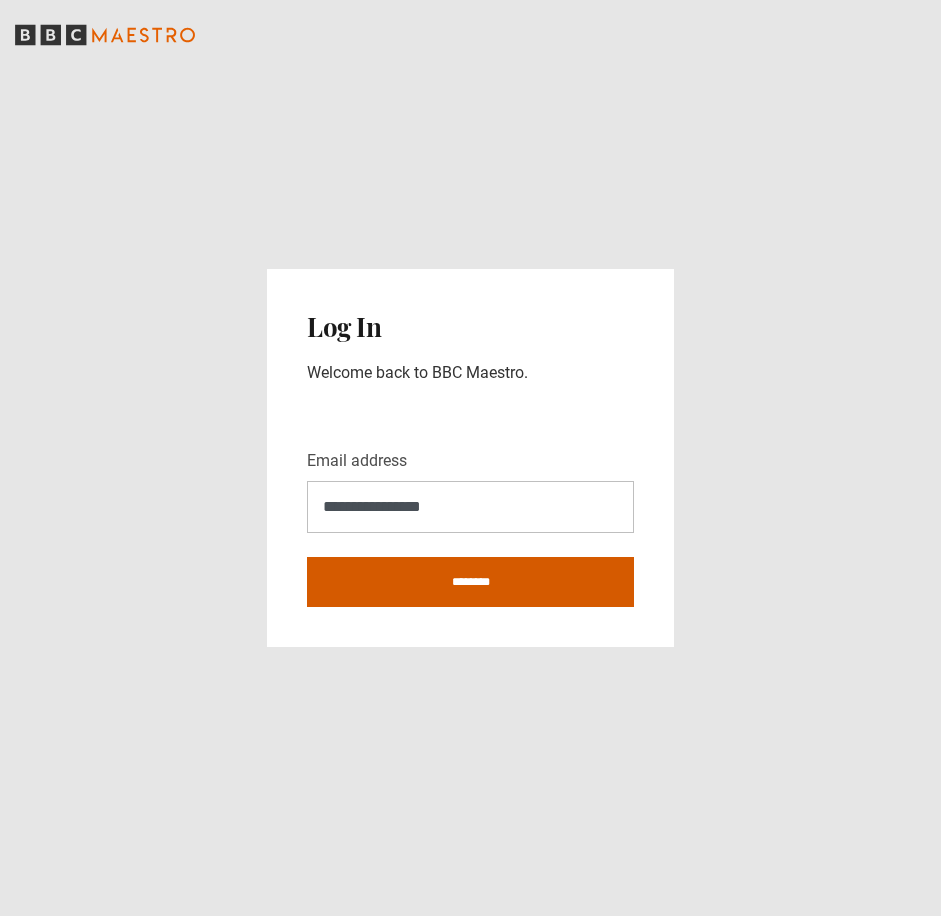 click on "********" at bounding box center (470, 582) 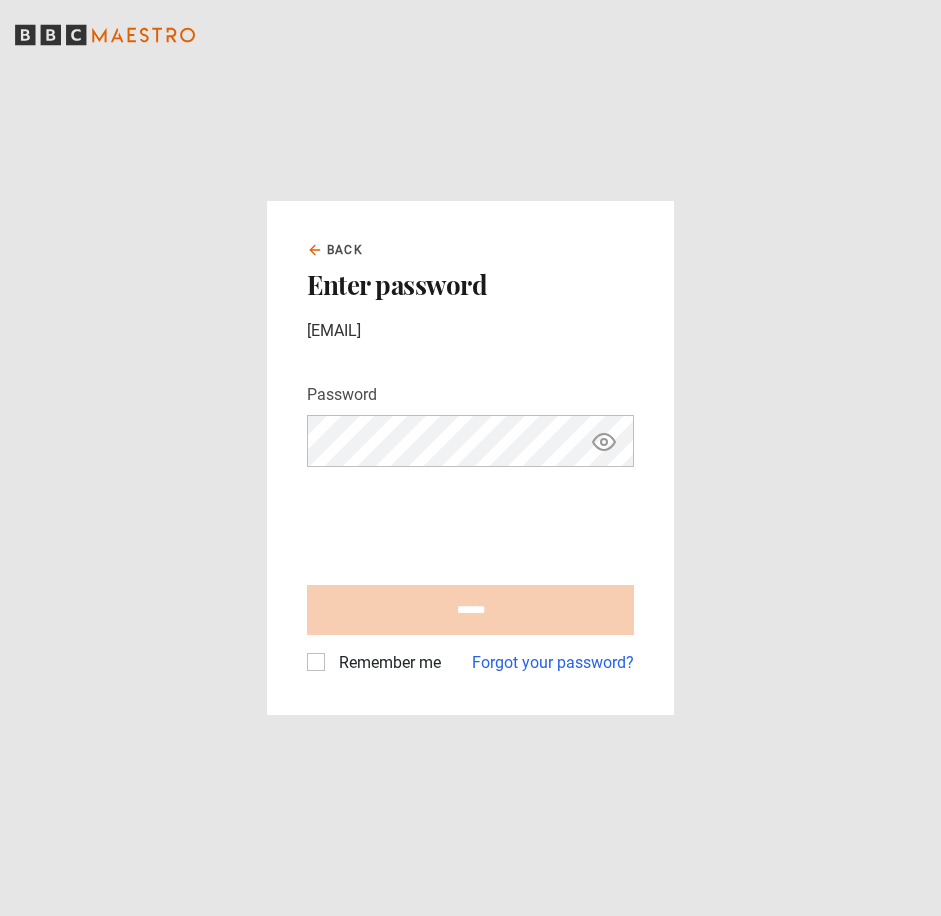scroll, scrollTop: 0, scrollLeft: 0, axis: both 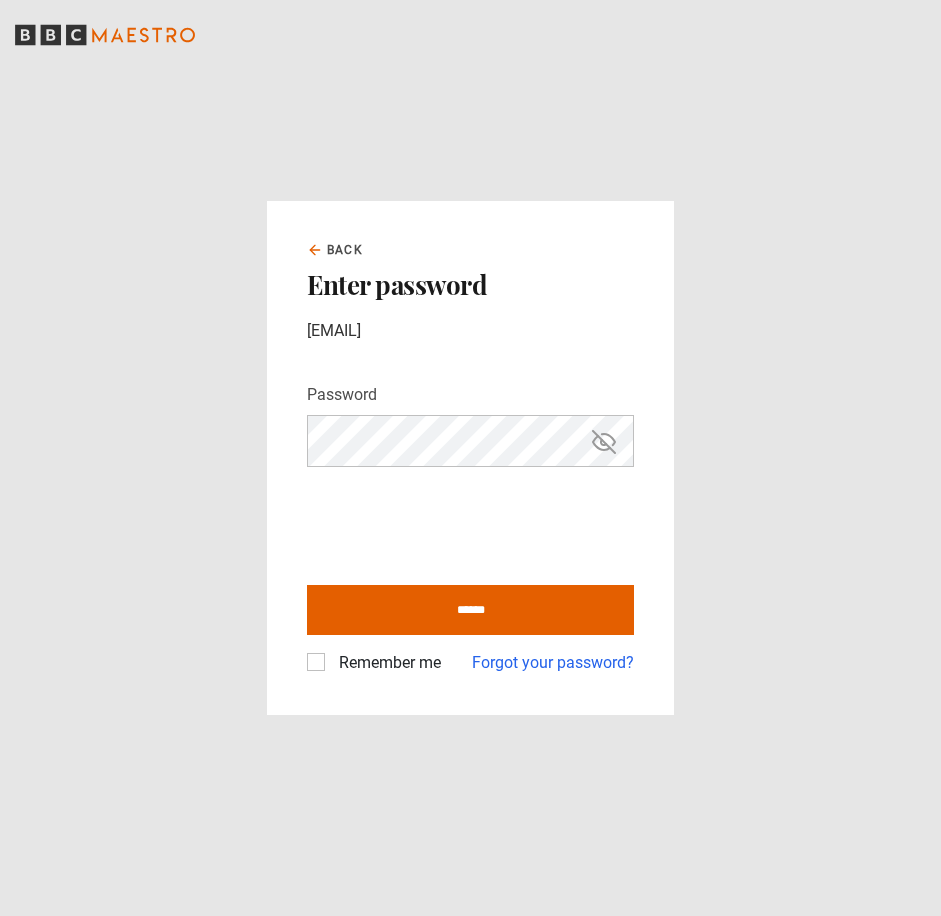 click on "Remember me" at bounding box center (386, 663) 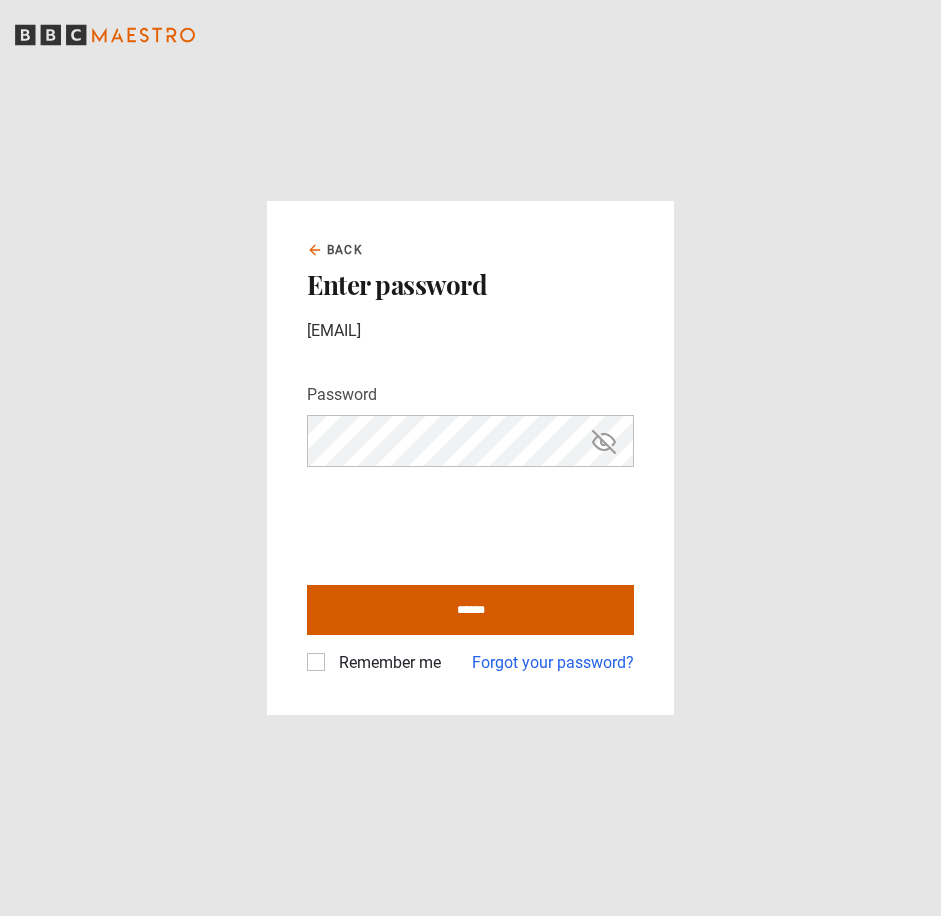 click on "******" at bounding box center (470, 610) 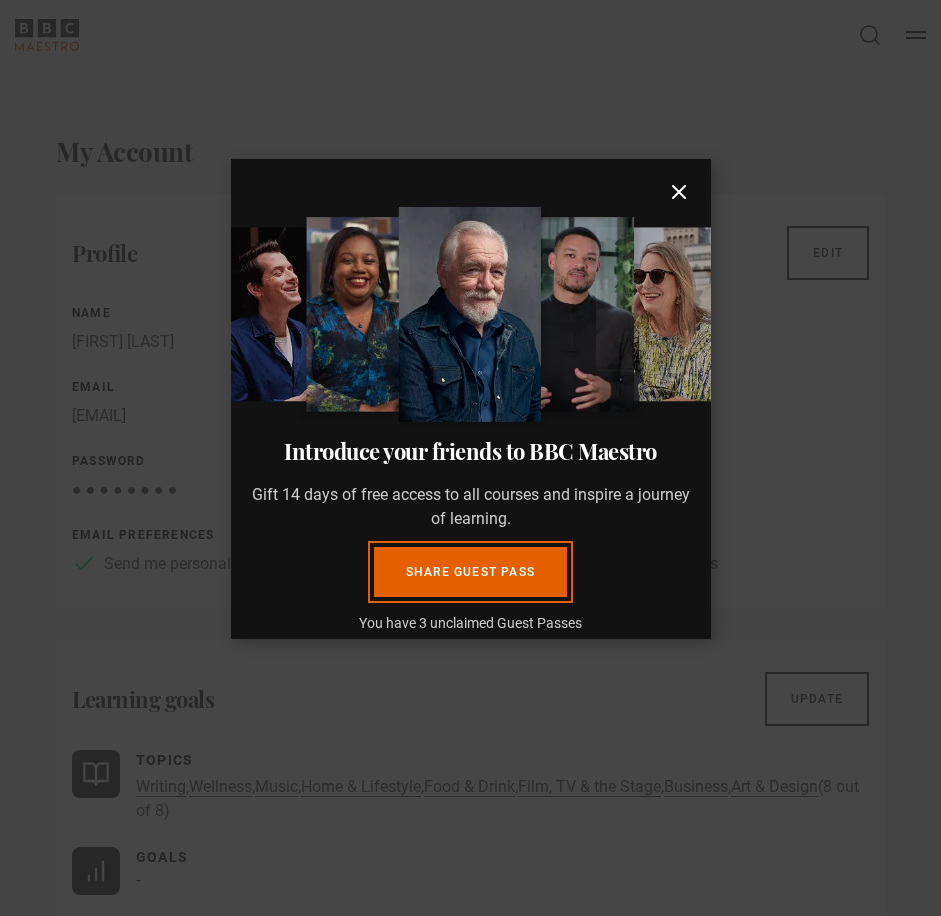 scroll, scrollTop: 0, scrollLeft: 0, axis: both 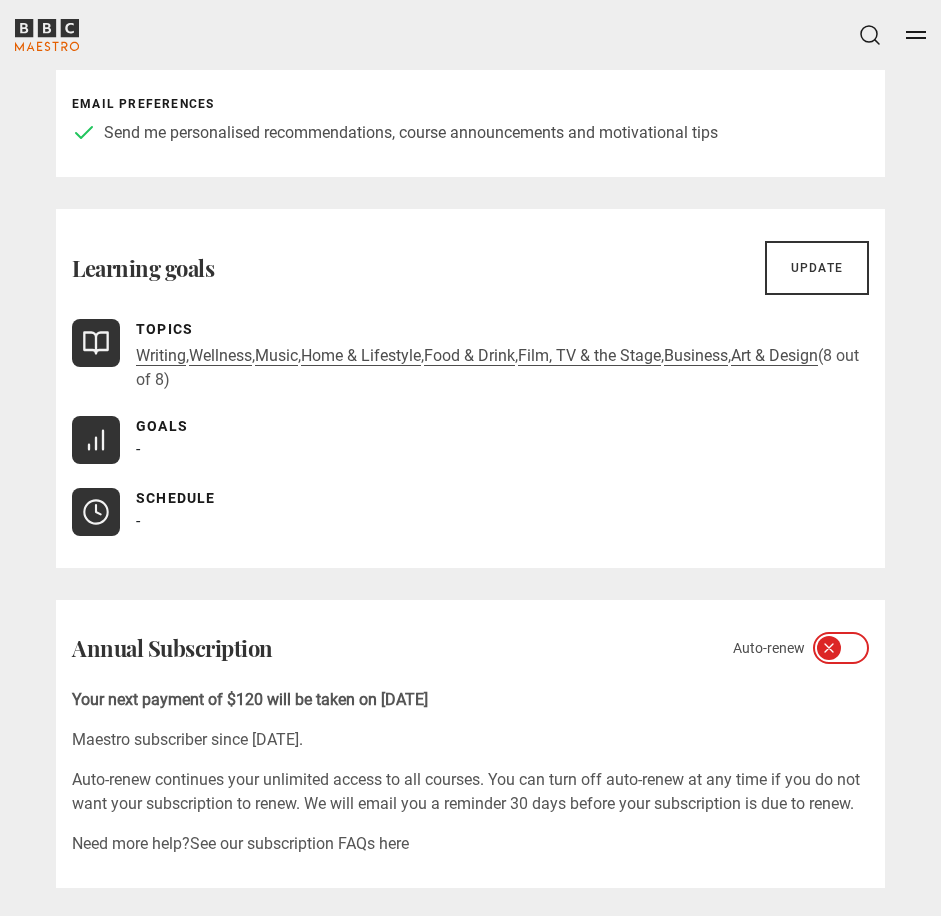 click 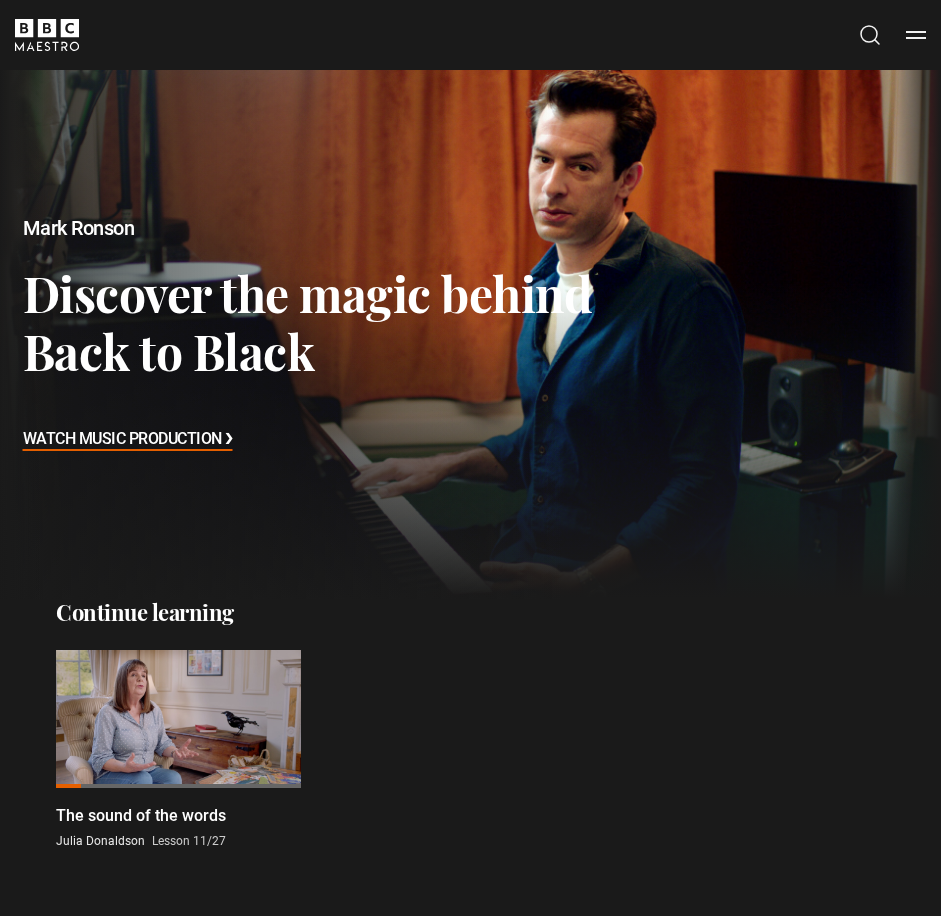 scroll, scrollTop: 0, scrollLeft: 0, axis: both 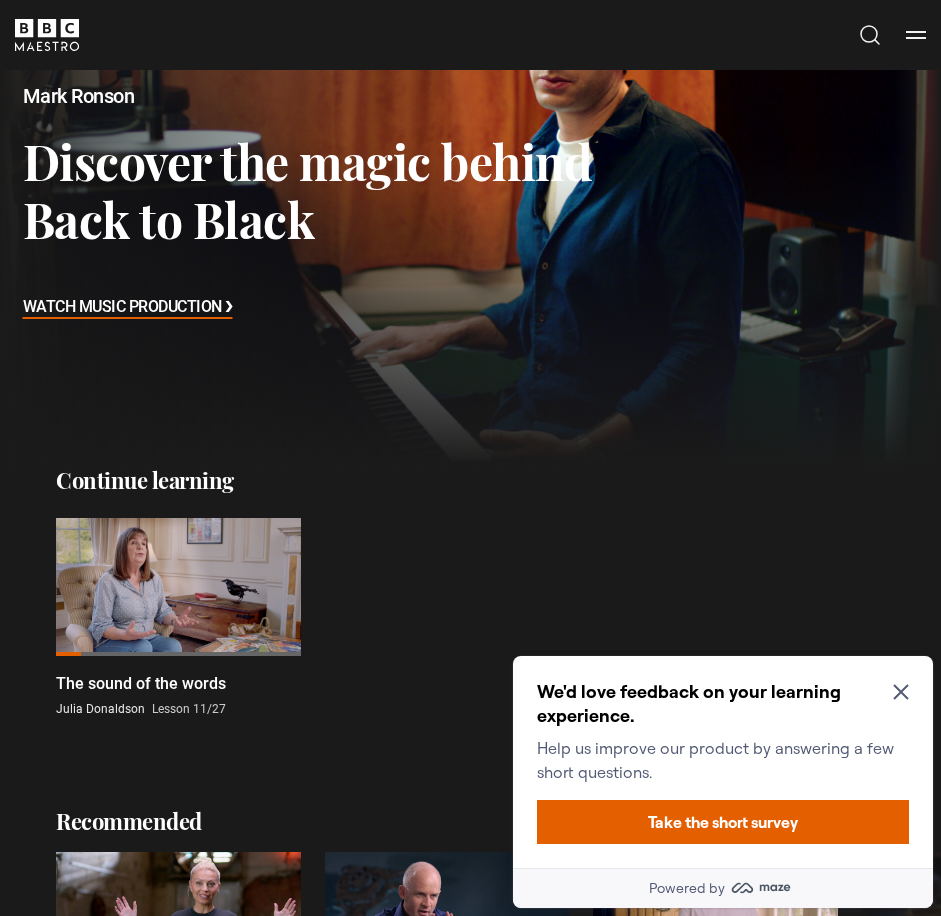 click at bounding box center [178, 587] 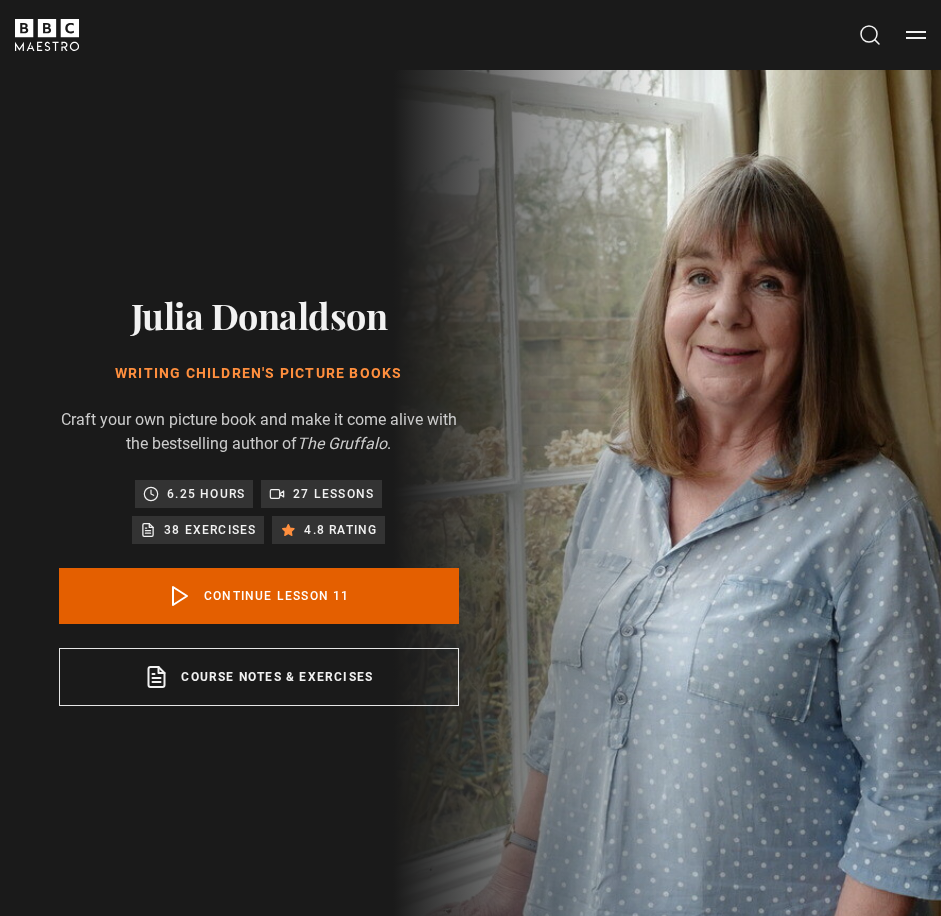 scroll, scrollTop: 926, scrollLeft: 0, axis: vertical 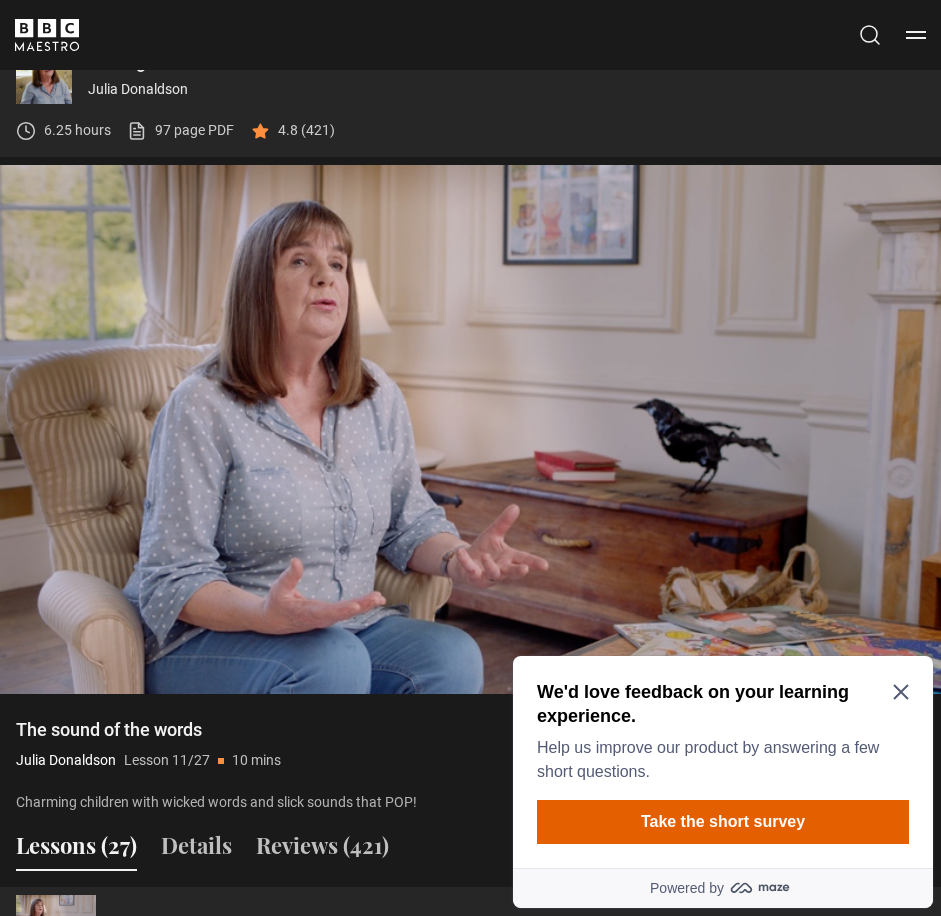 click 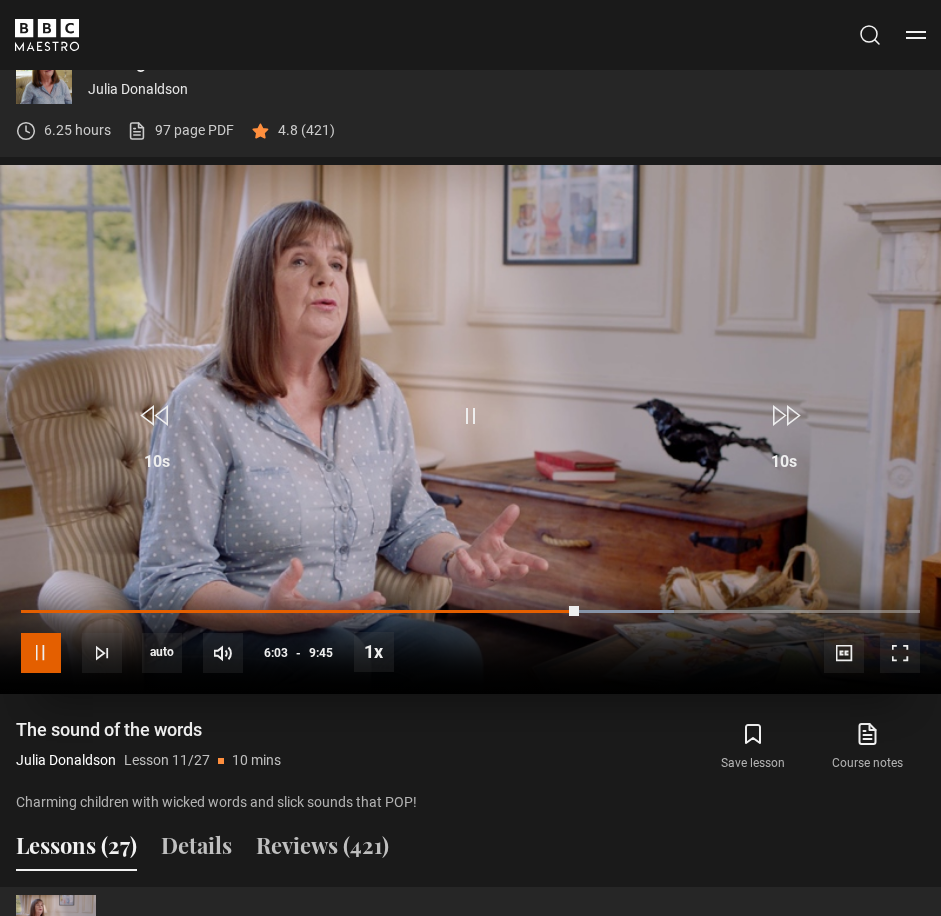 click at bounding box center (41, 653) 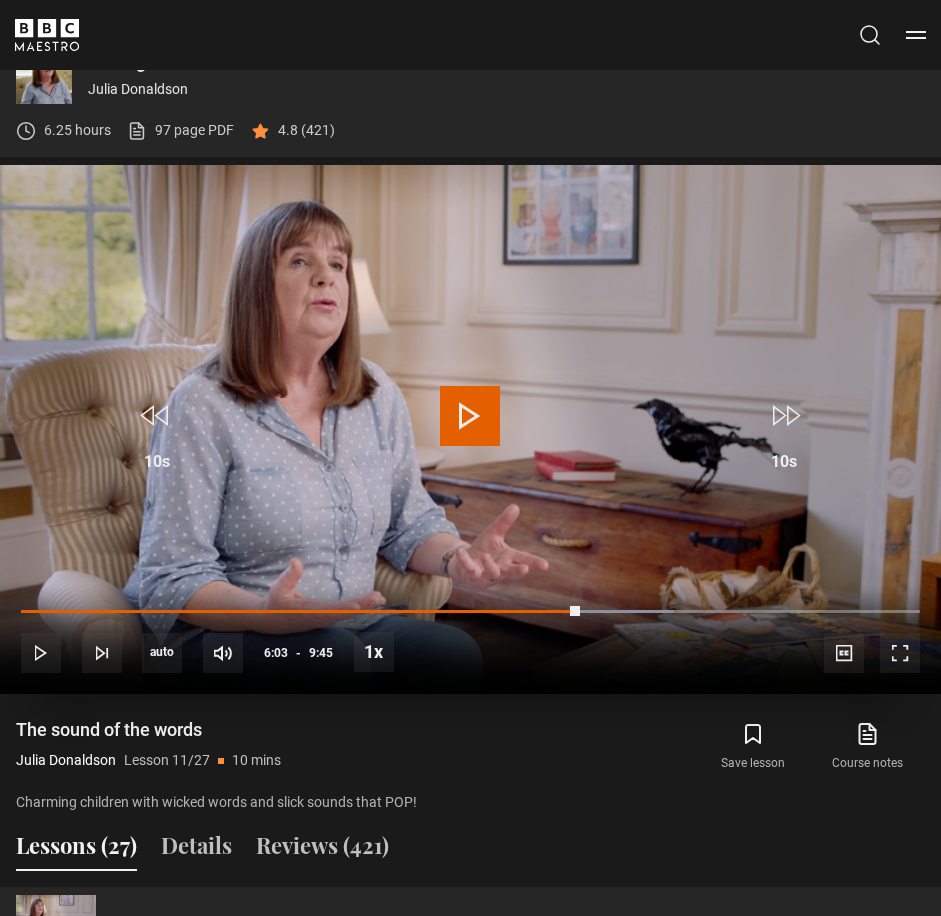 click at bounding box center (470, 416) 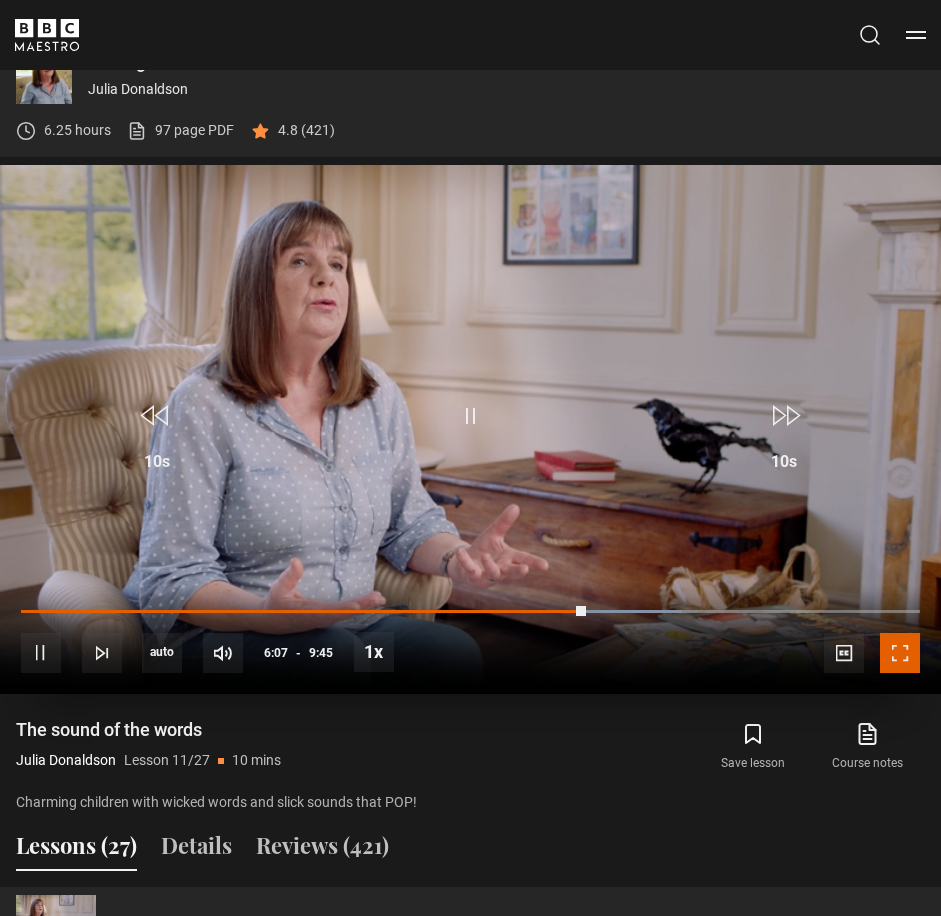 click at bounding box center [900, 653] 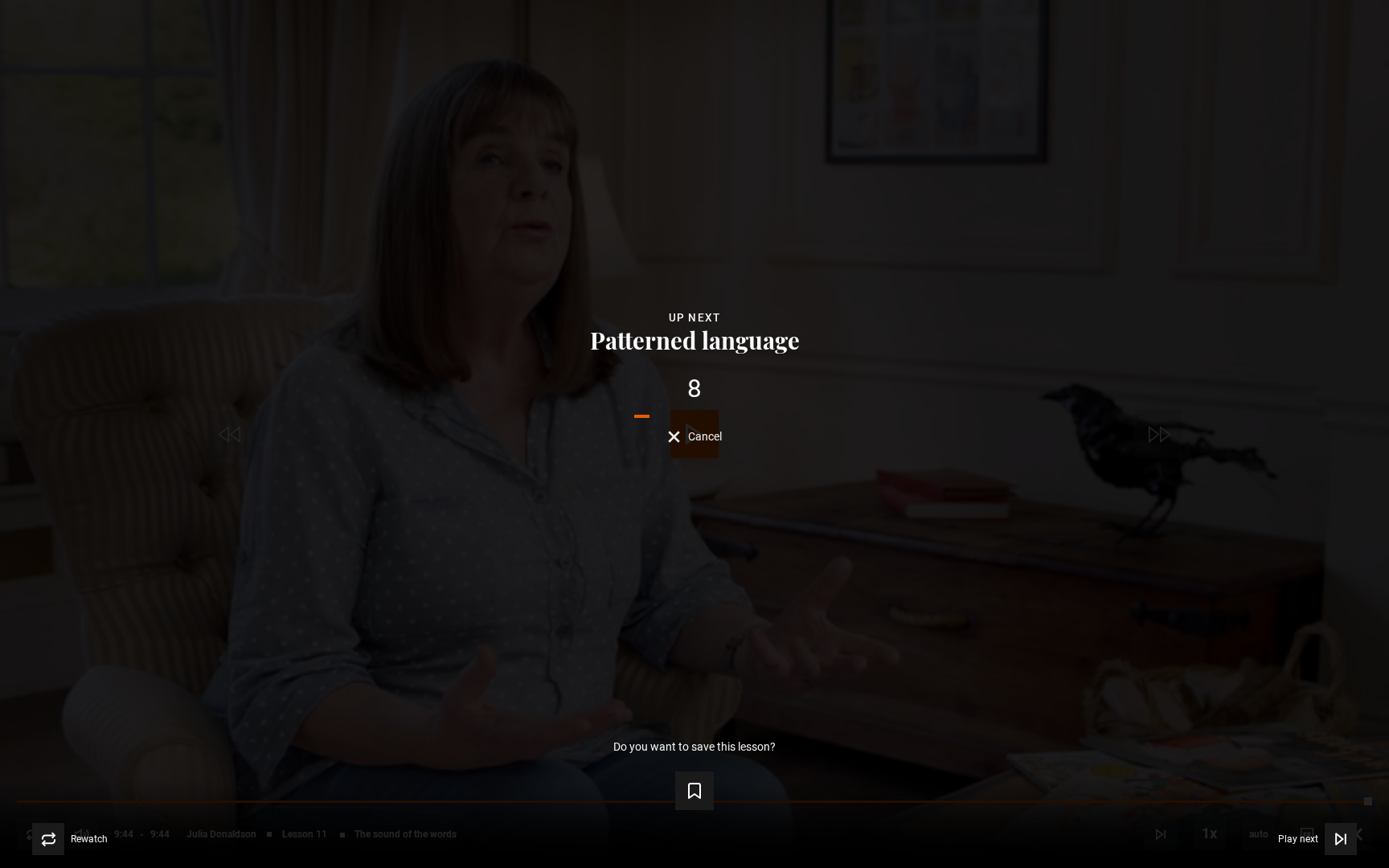 click on "Save lesson" at bounding box center [694, 788] 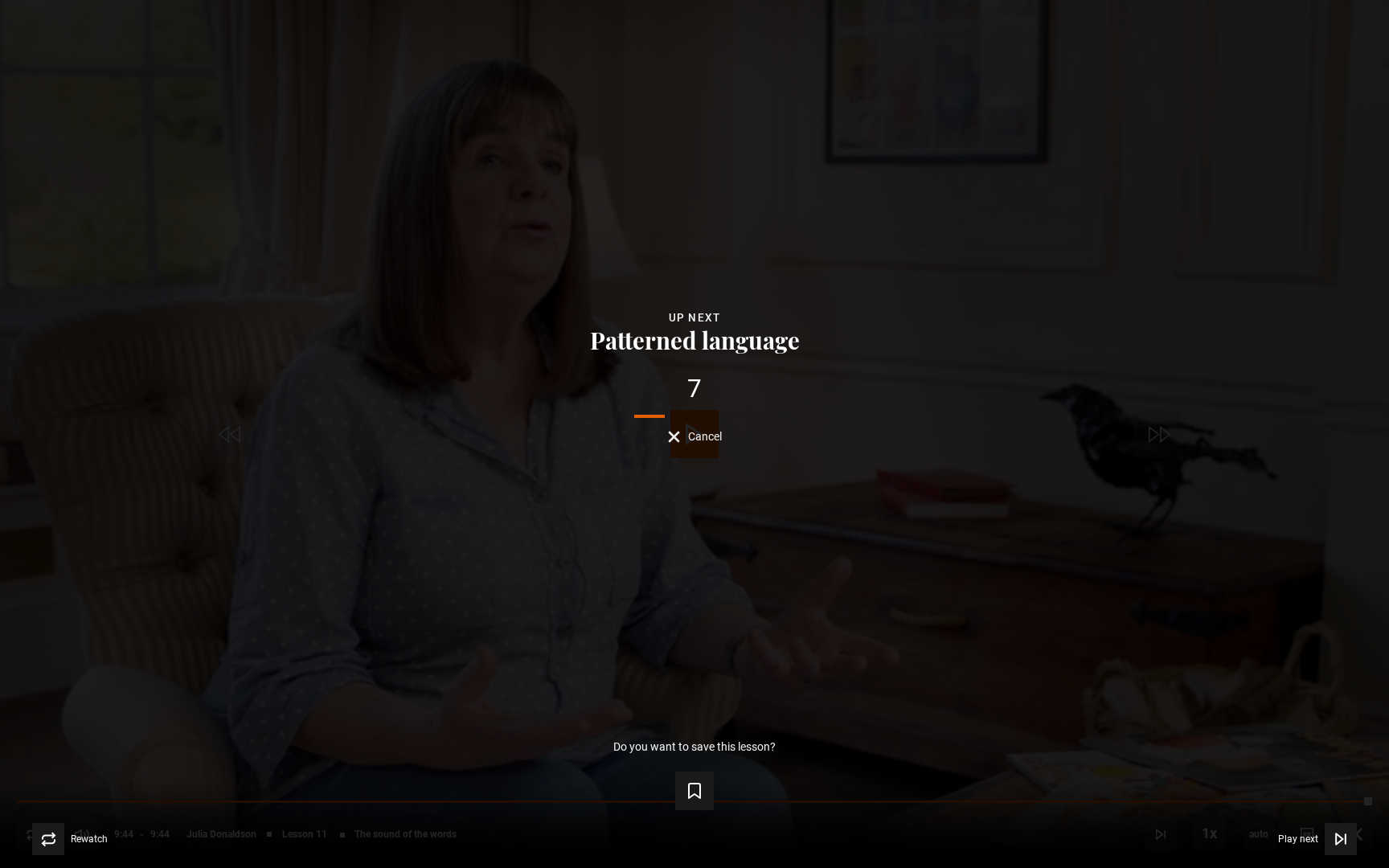 click on "Save lesson" at bounding box center [694, 788] 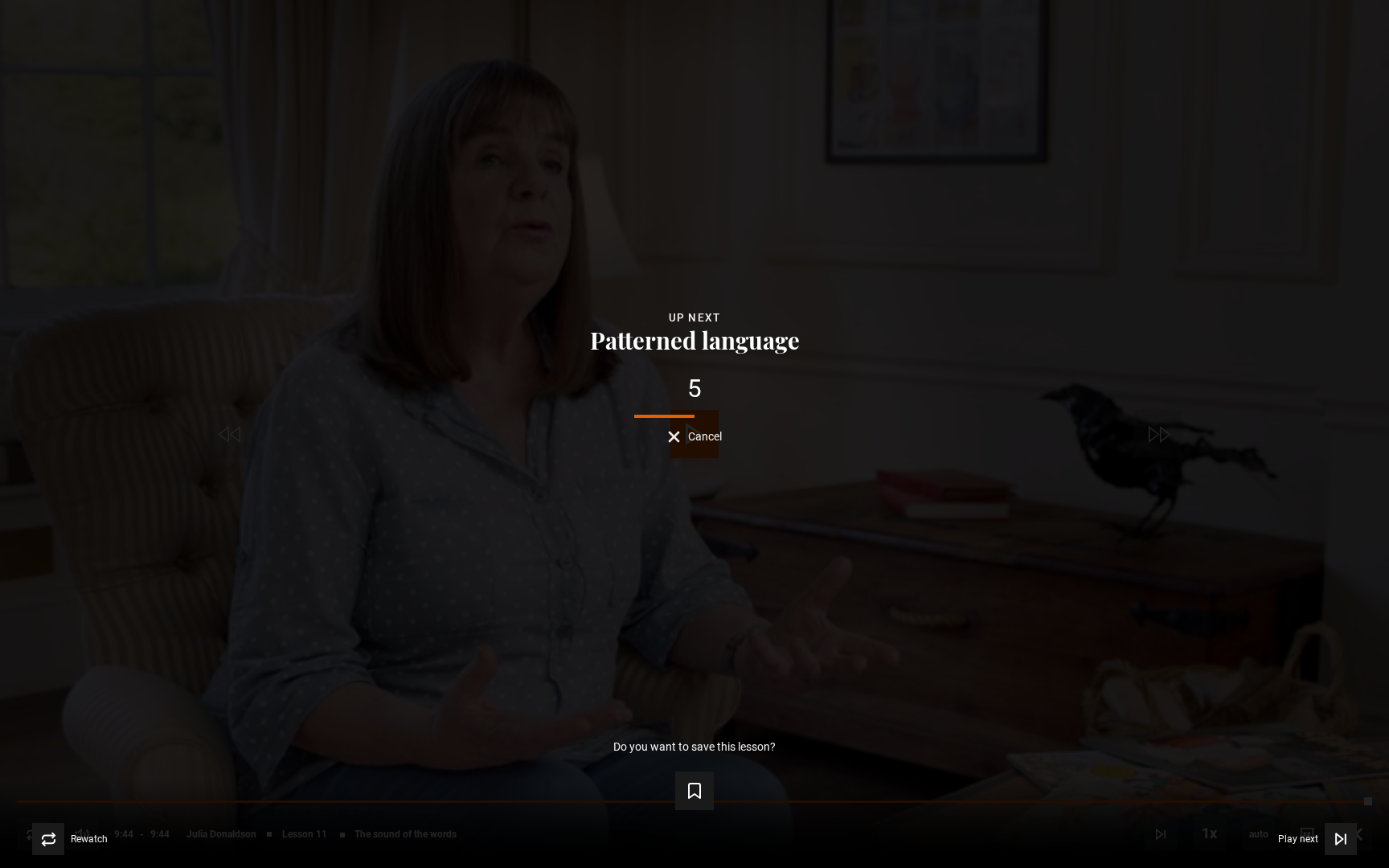 click on "Cancel" at bounding box center (694, 436) 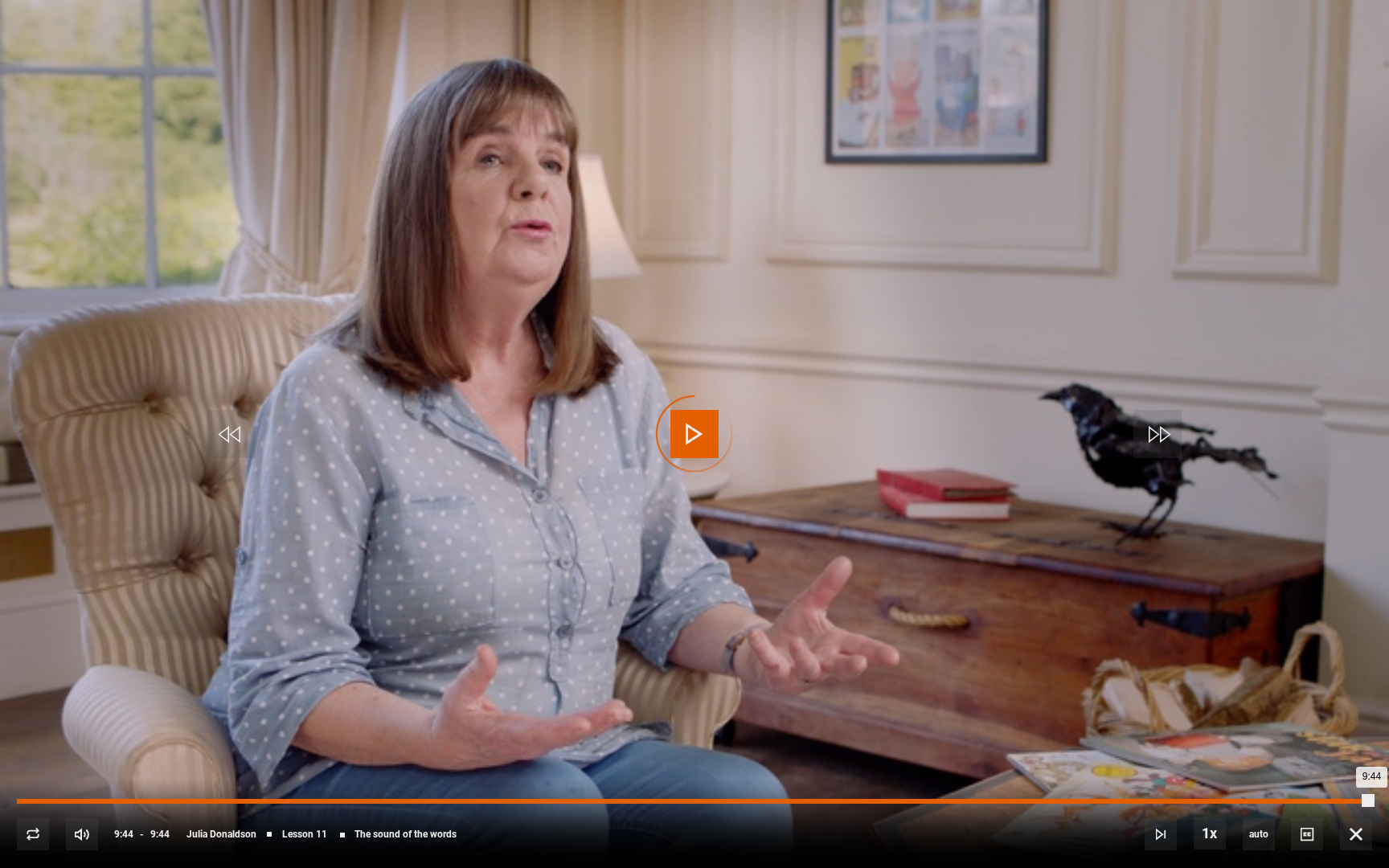 click on "Loaded :  100.00% 8:42 9:44" at bounding box center [694, 801] 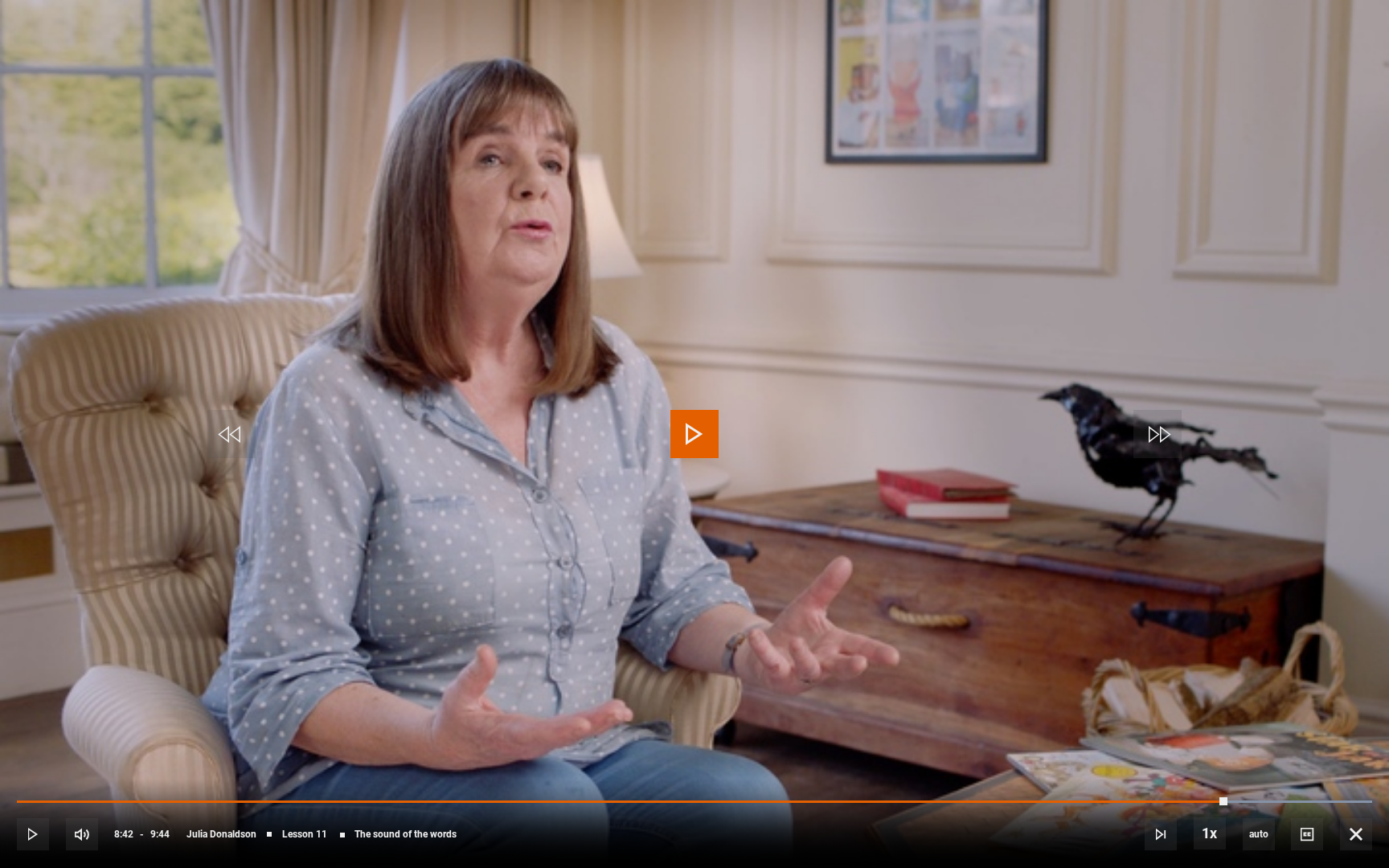 click on "10s Skip Back 10 seconds Play 10s Skip Forward 10 seconds Loaded :  100.00% 0:12 8:42 Play Mute 68% Current Time  8:42 - Duration  9:44
[FIRST] [LAST]
Lesson 11
The sound of the words
1x Playback Rate 2x 1.5x 1x , selected 0.5x auto Quality 360p 720p 1080p 2160p Auto , selected Captions captions off , selected English  Captions" at bounding box center (694, 823) 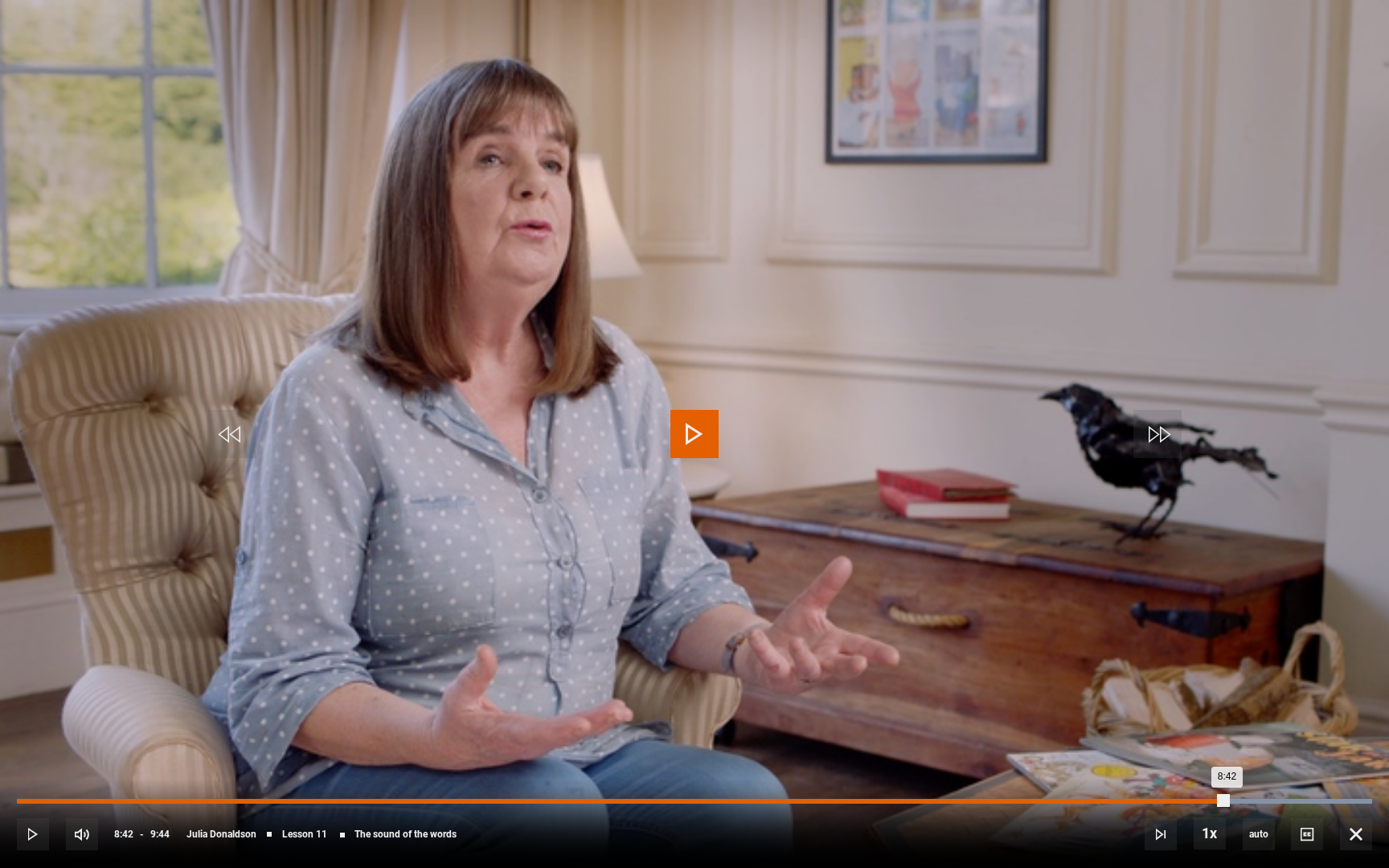 click on "0:18" at bounding box center [59, 801] 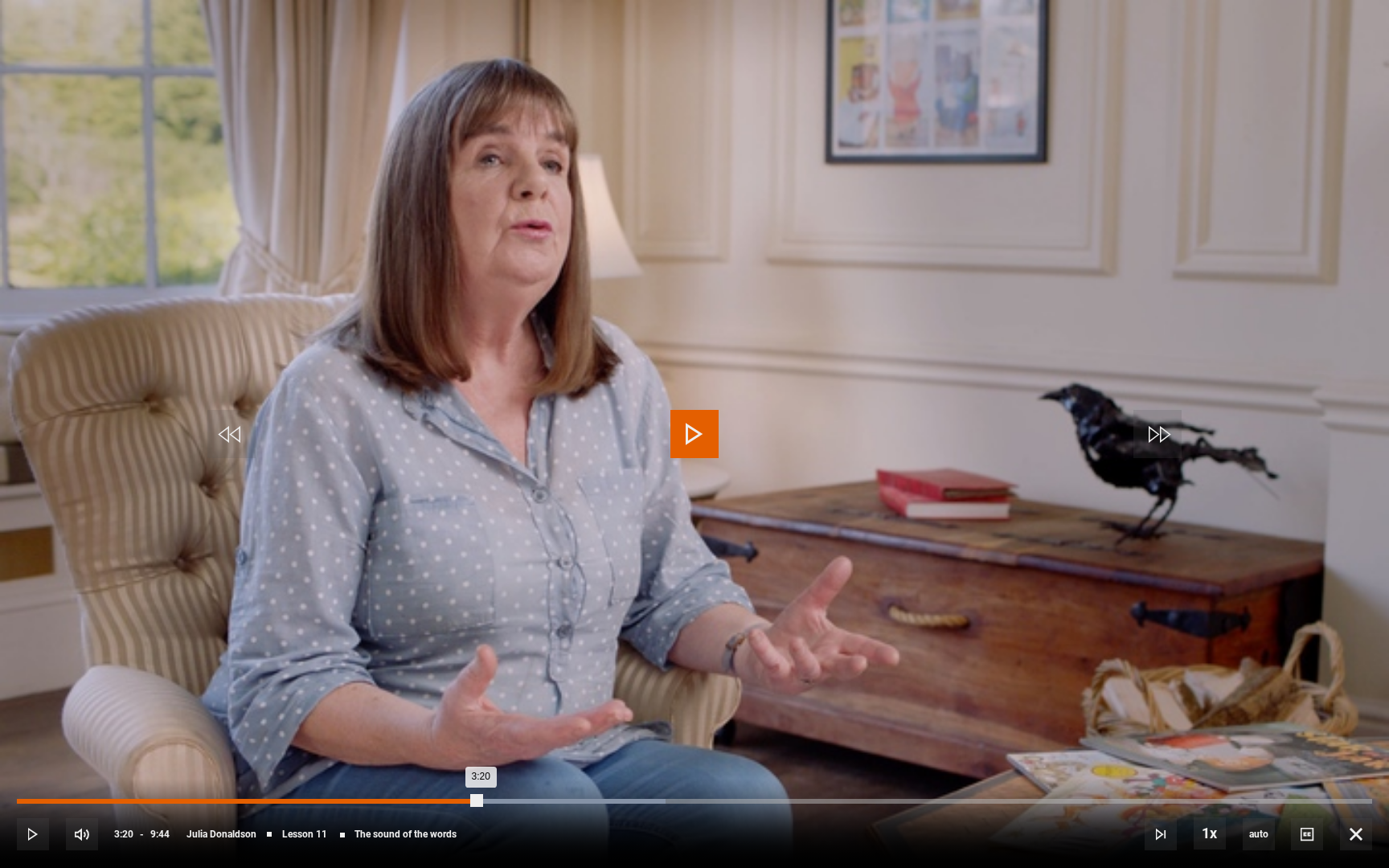 click on "Loaded :  47.89% 3:20 3:20" at bounding box center [694, 801] 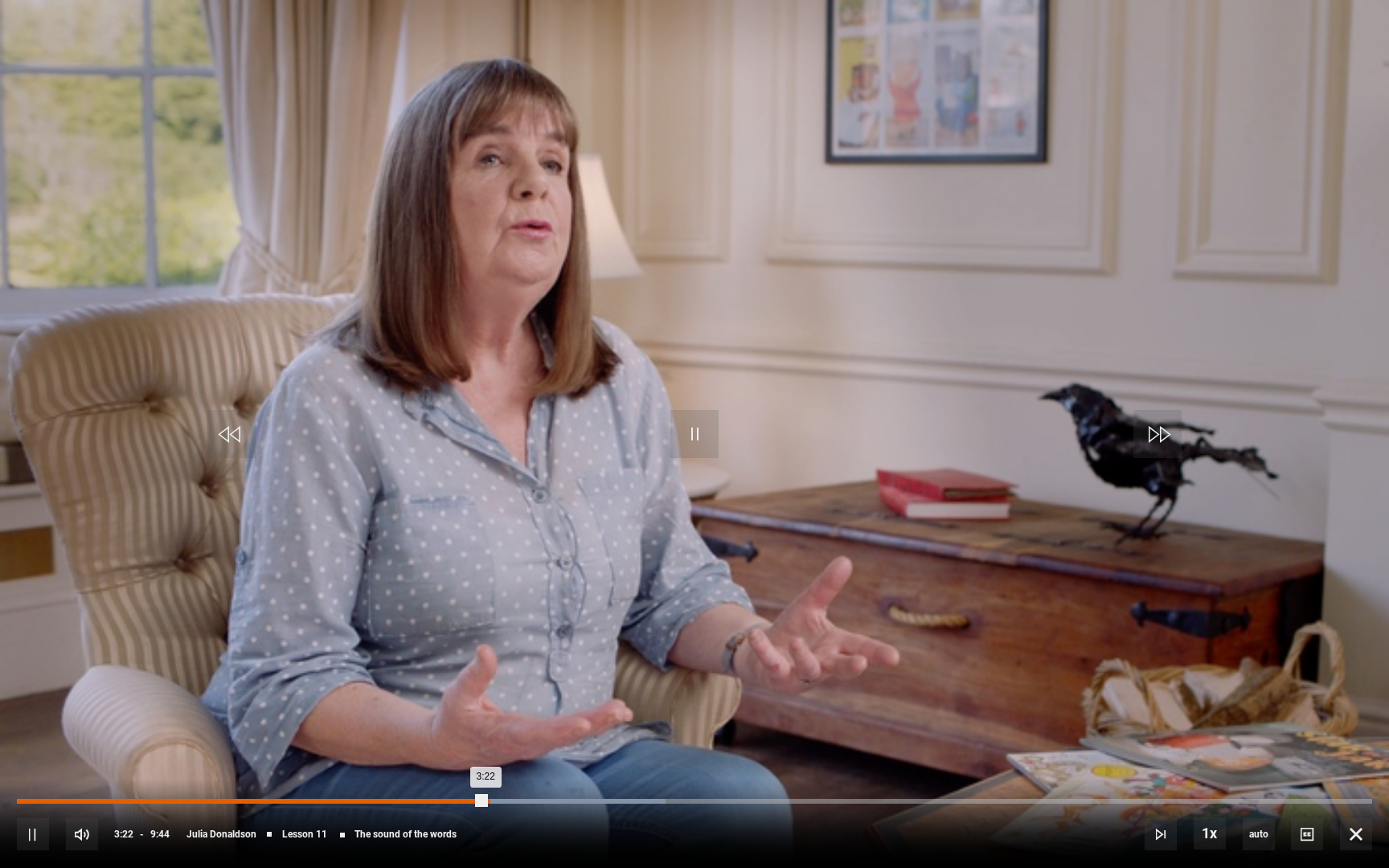 click on "3:23" at bounding box center (489, 801) 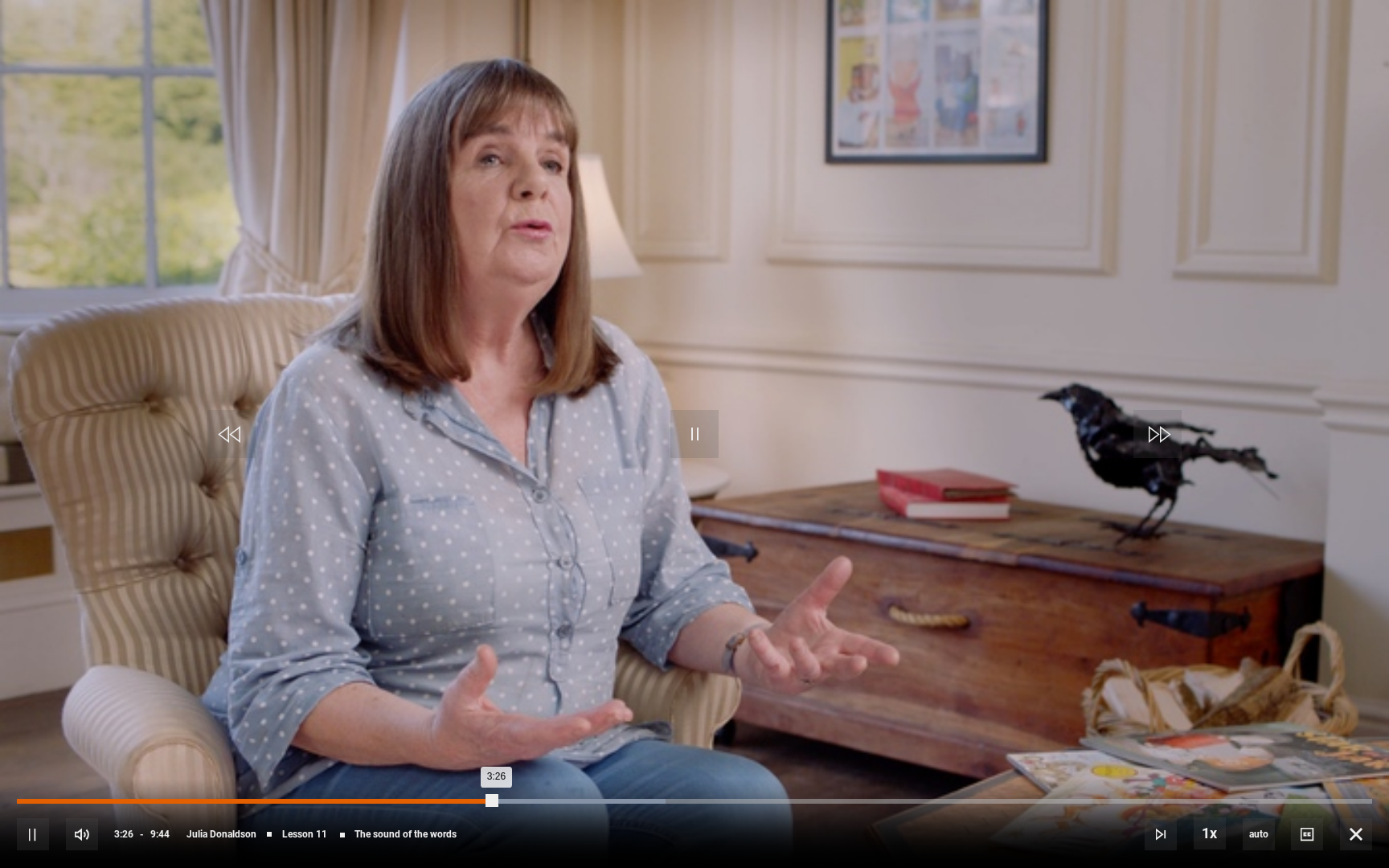 click on "Loaded :  47.89% 3:02 3:26" at bounding box center (694, 801) 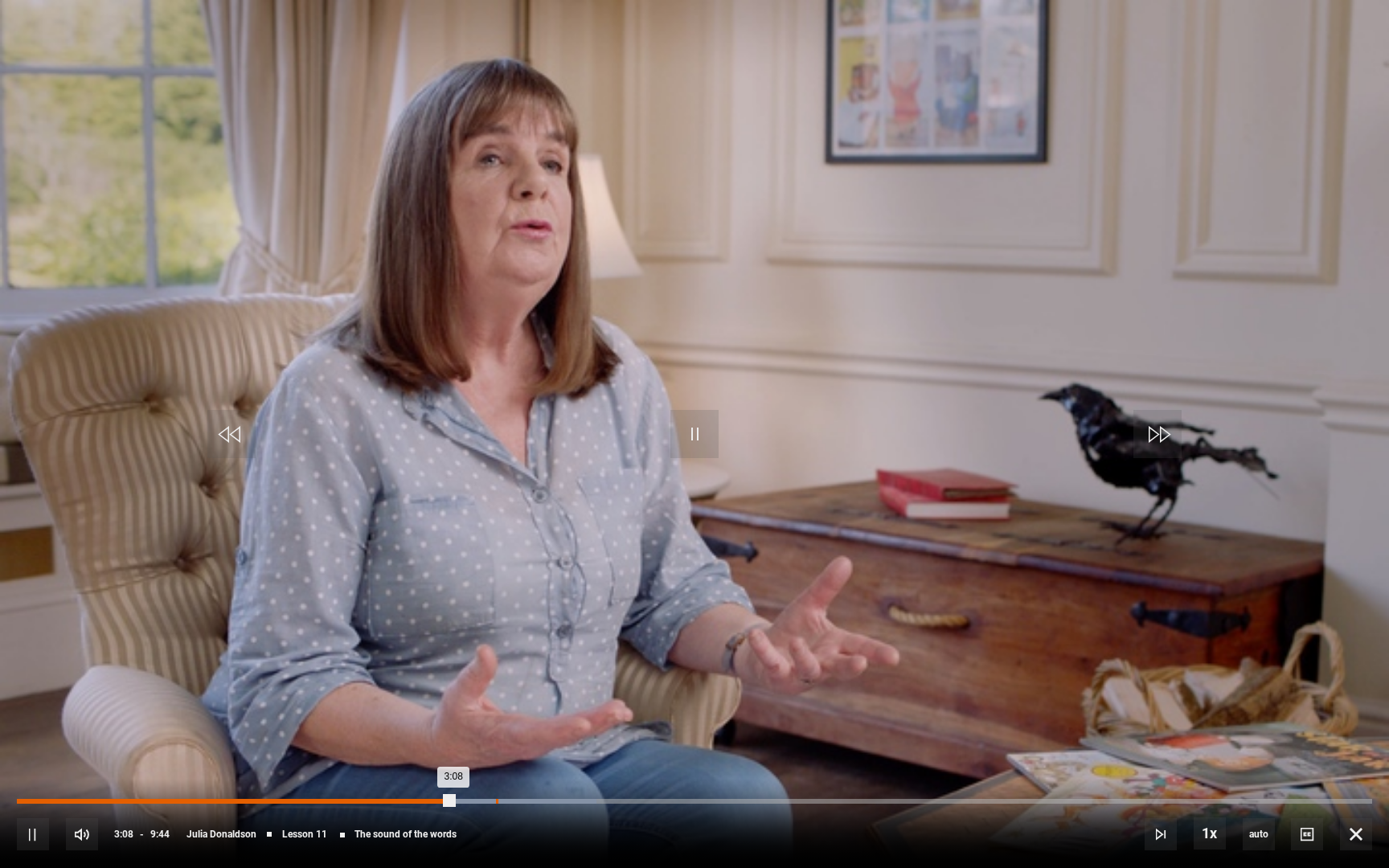click on "Loaded :  42.76% 3:26 3:08" at bounding box center (694, 801) 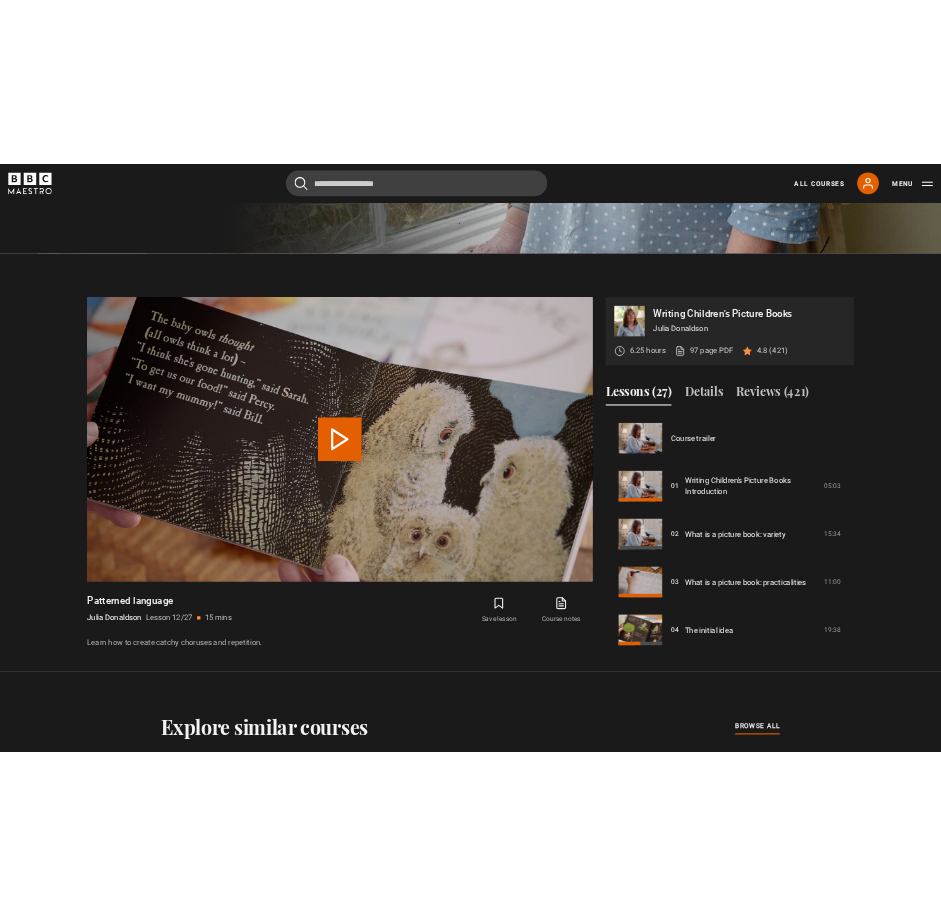 scroll, scrollTop: 1090, scrollLeft: 0, axis: vertical 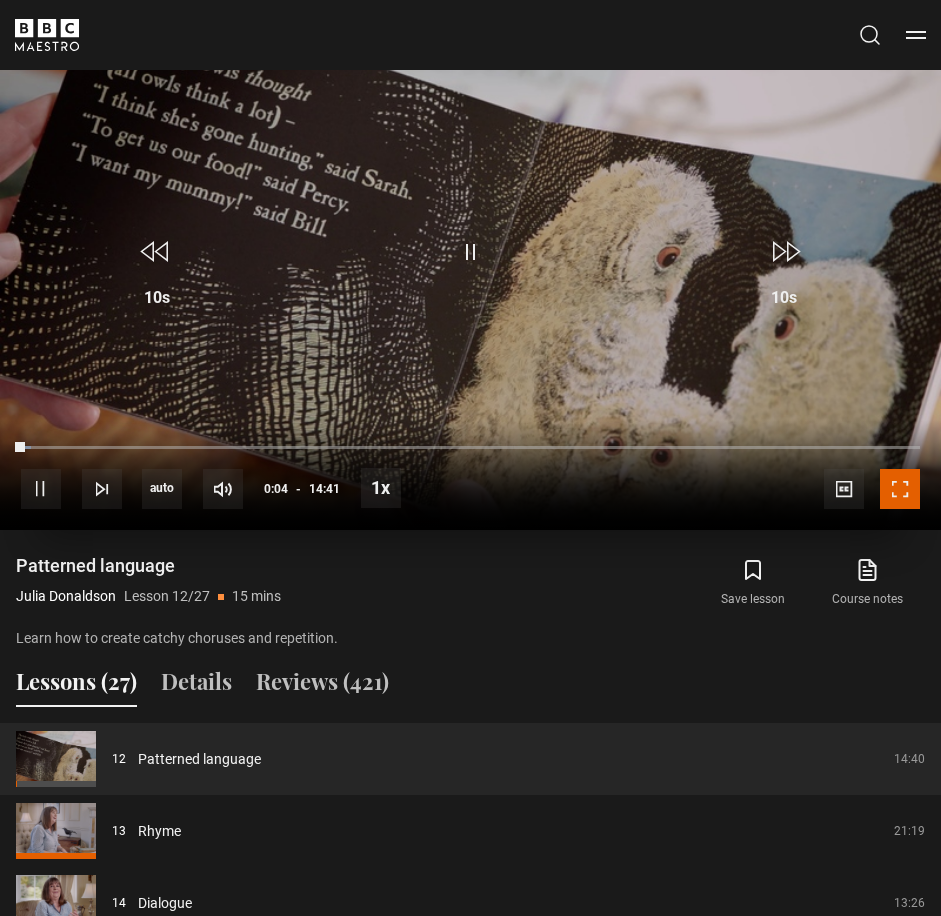 click at bounding box center [900, 489] 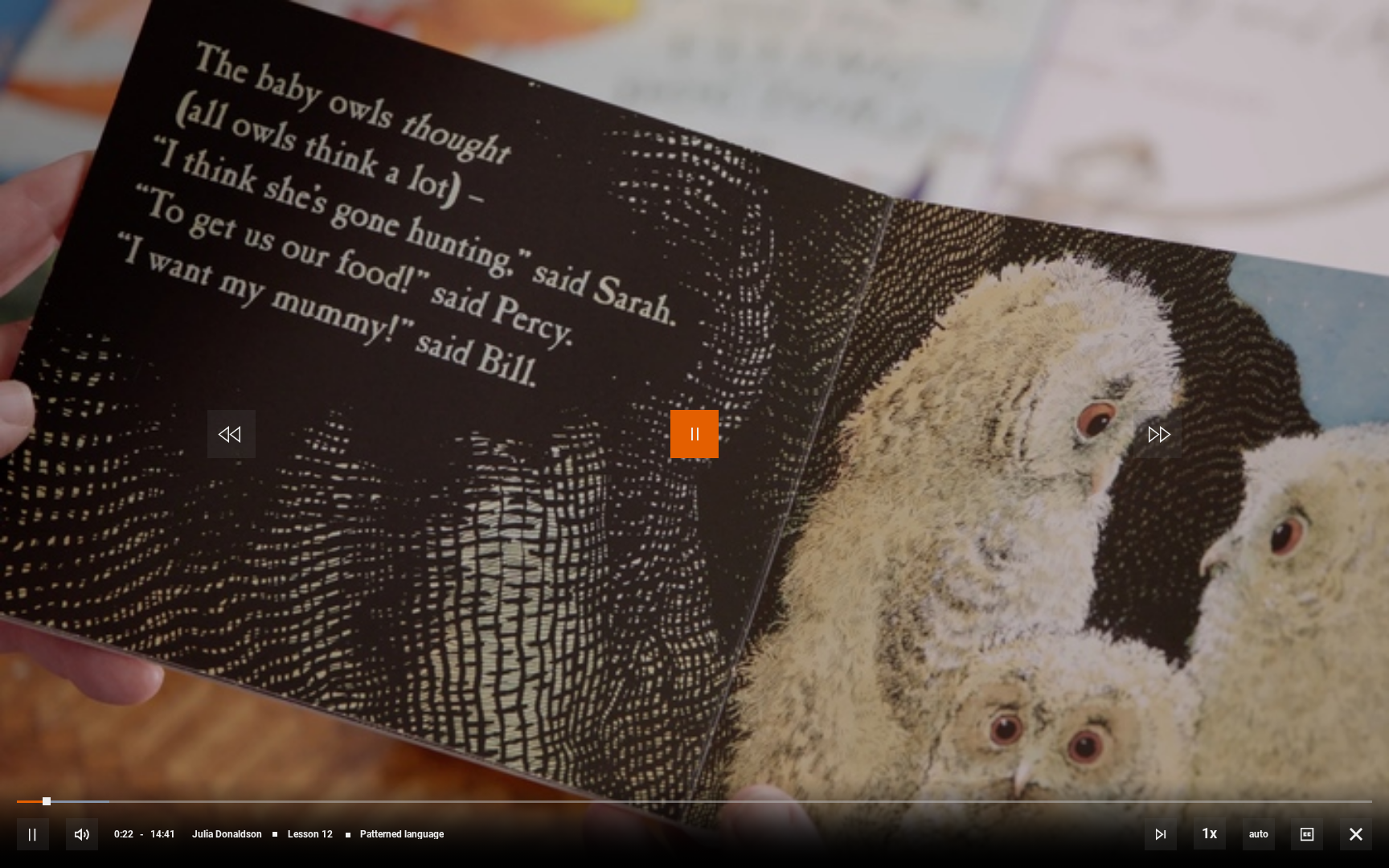 click at bounding box center [694, 434] 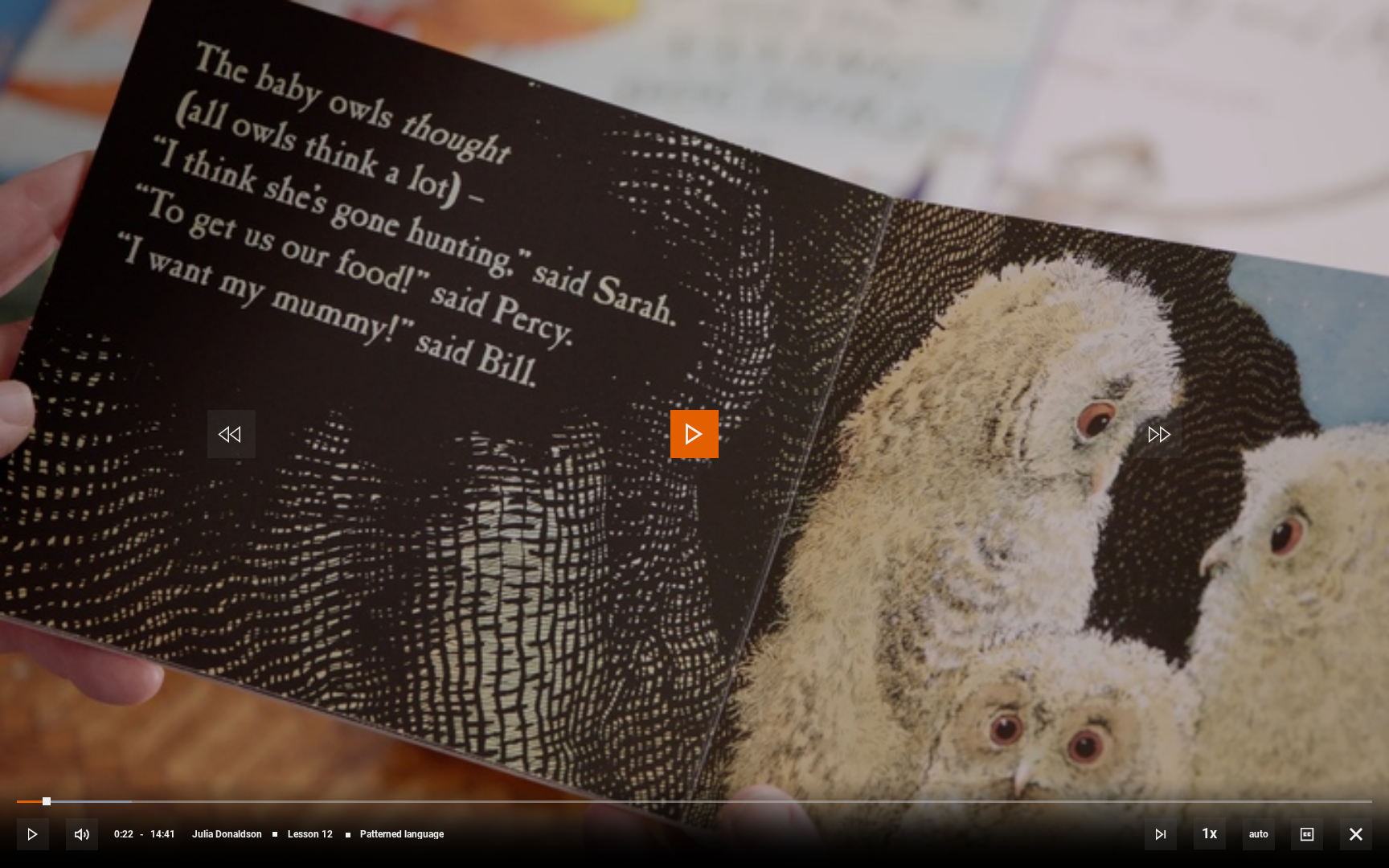 click at bounding box center [694, 434] 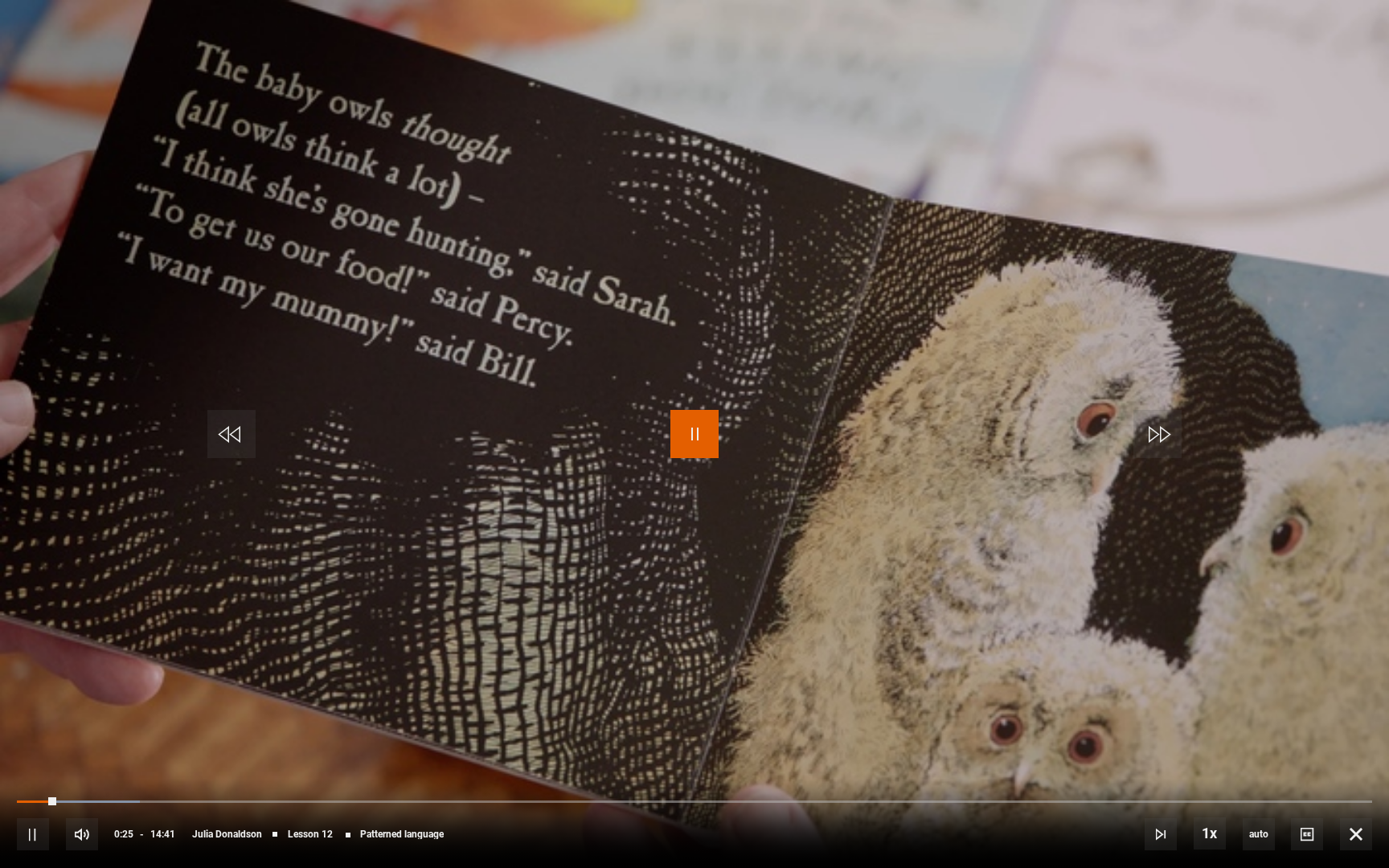 click at bounding box center (694, 434) 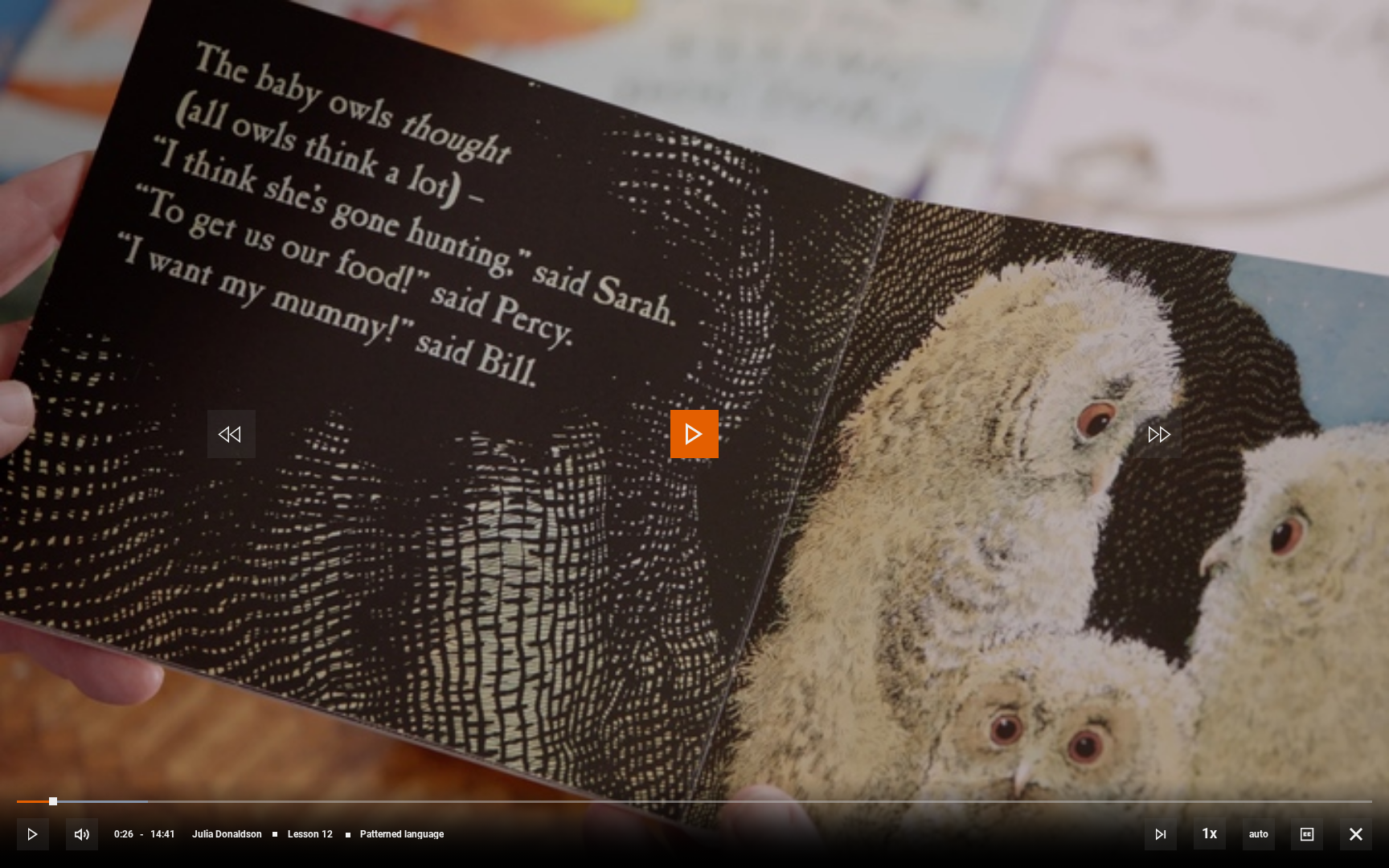 click at bounding box center [694, 434] 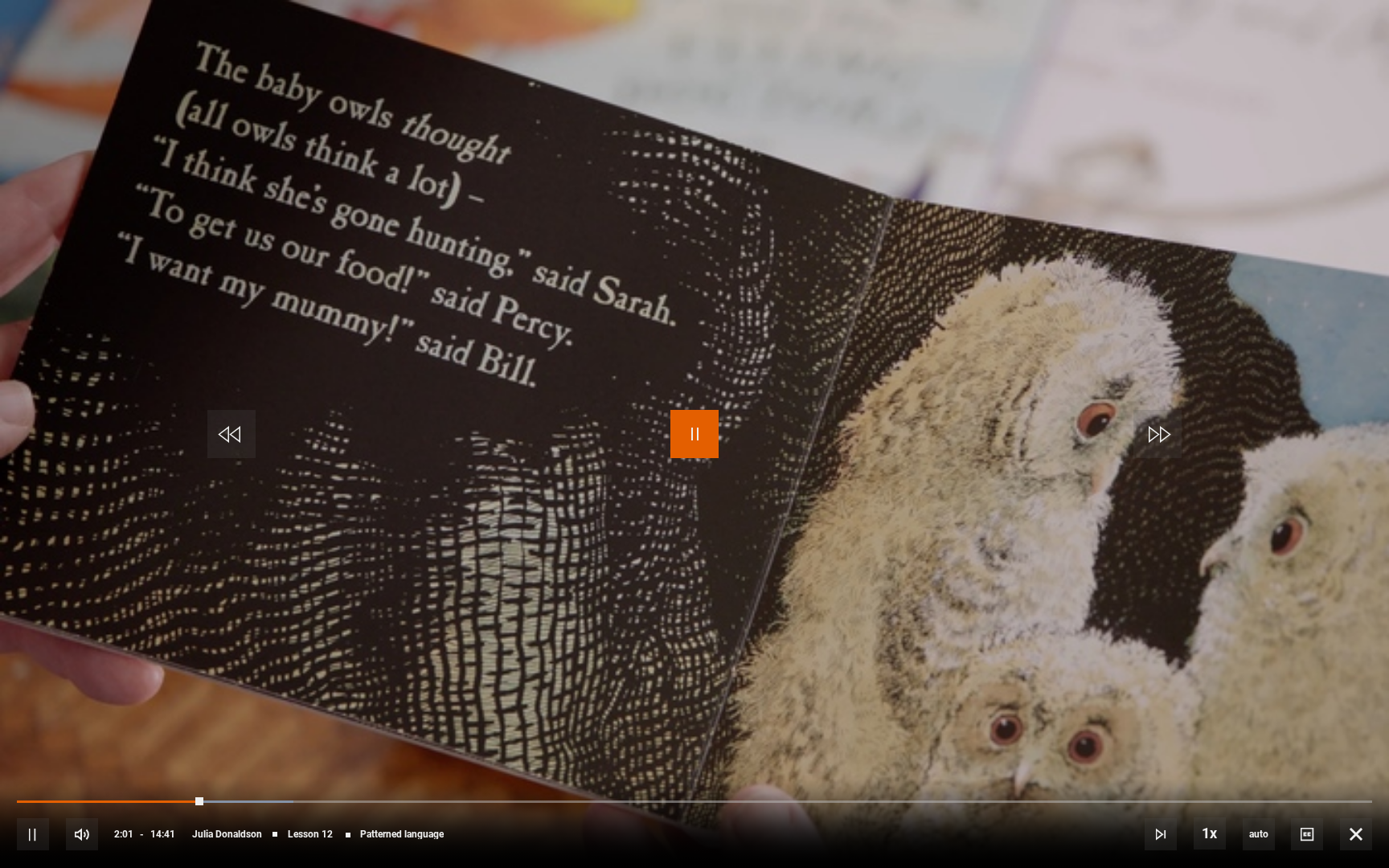 click at bounding box center [694, 434] 